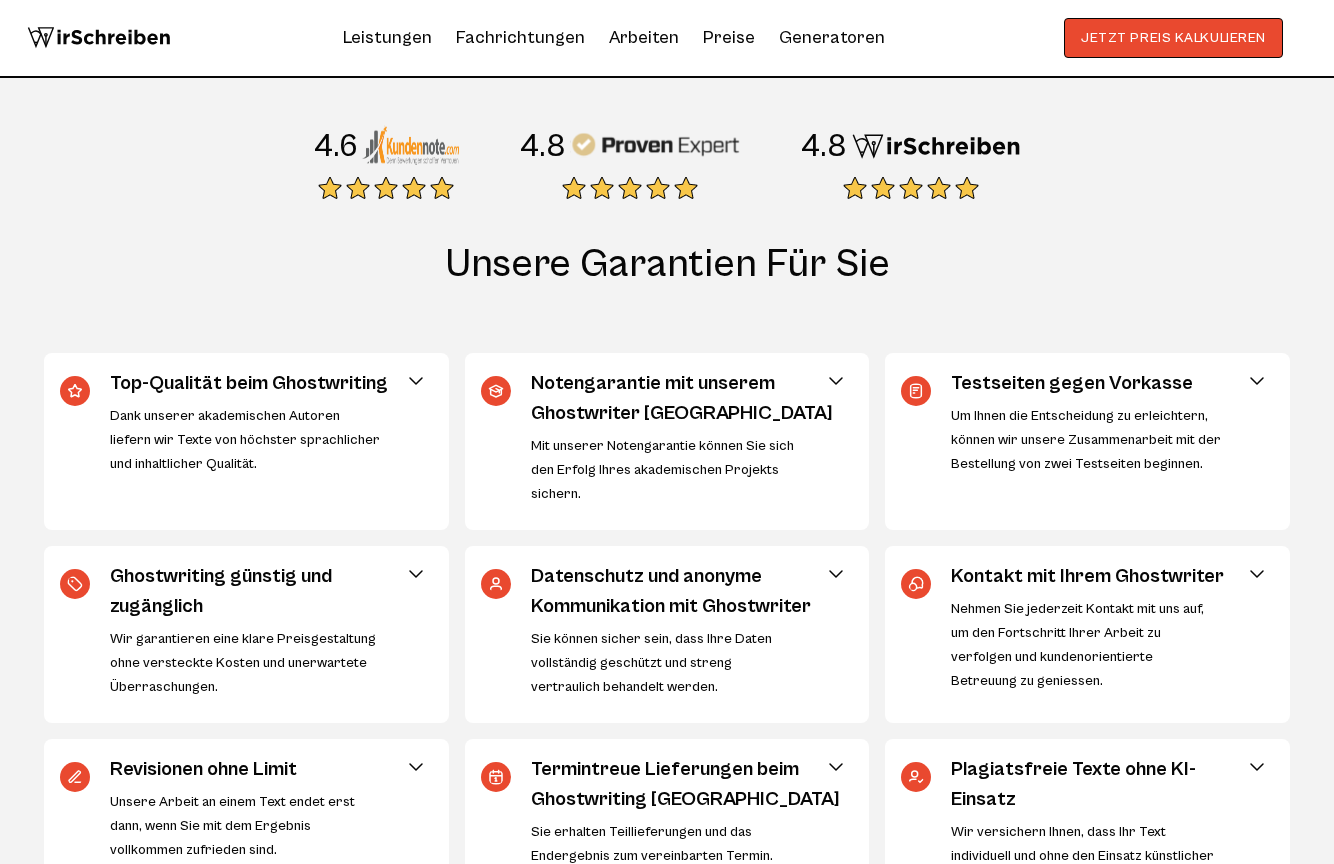 scroll, scrollTop: 685, scrollLeft: 0, axis: vertical 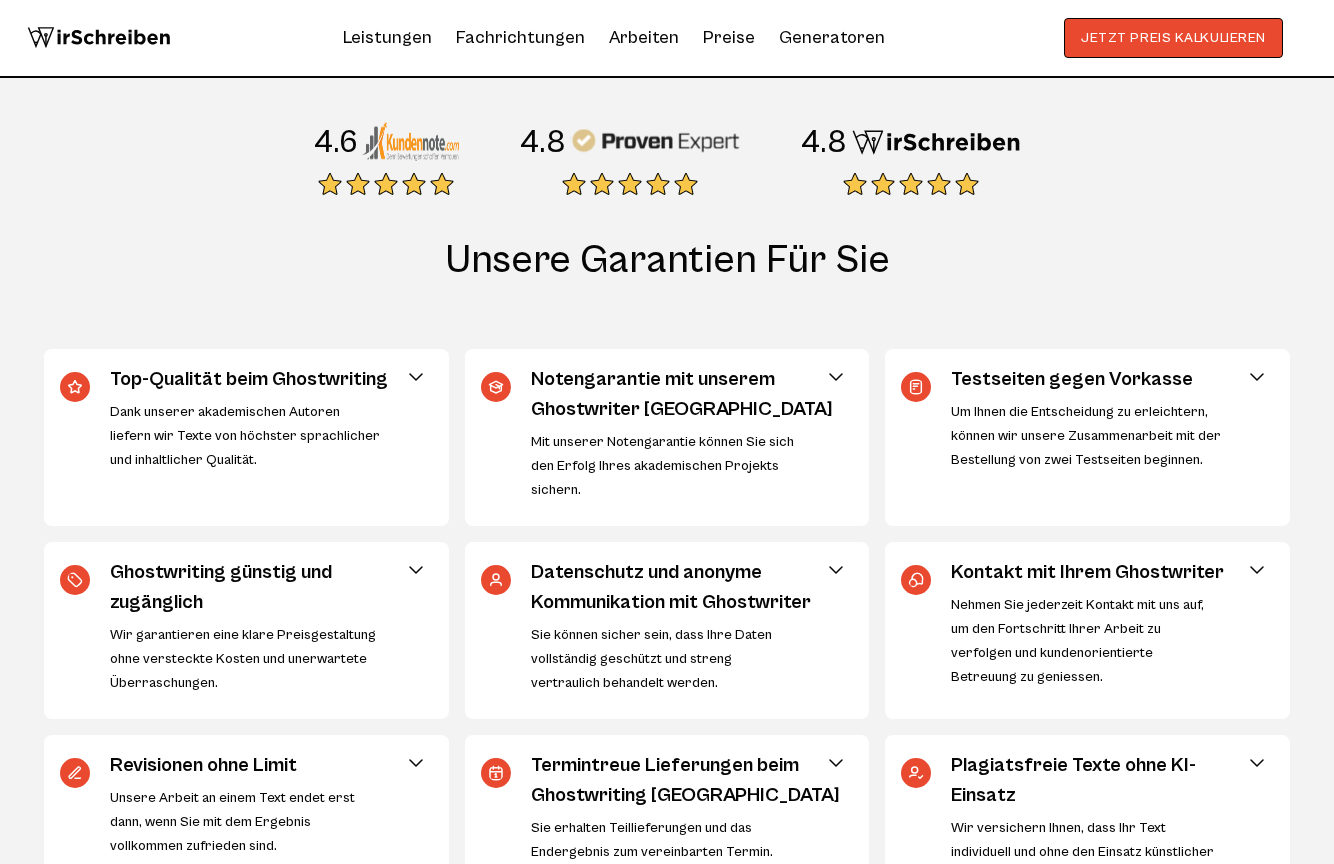 click on "Notengarantie mit unserem Ghostwriter [GEOGRAPHIC_DATA]" at bounding box center (686, 395) 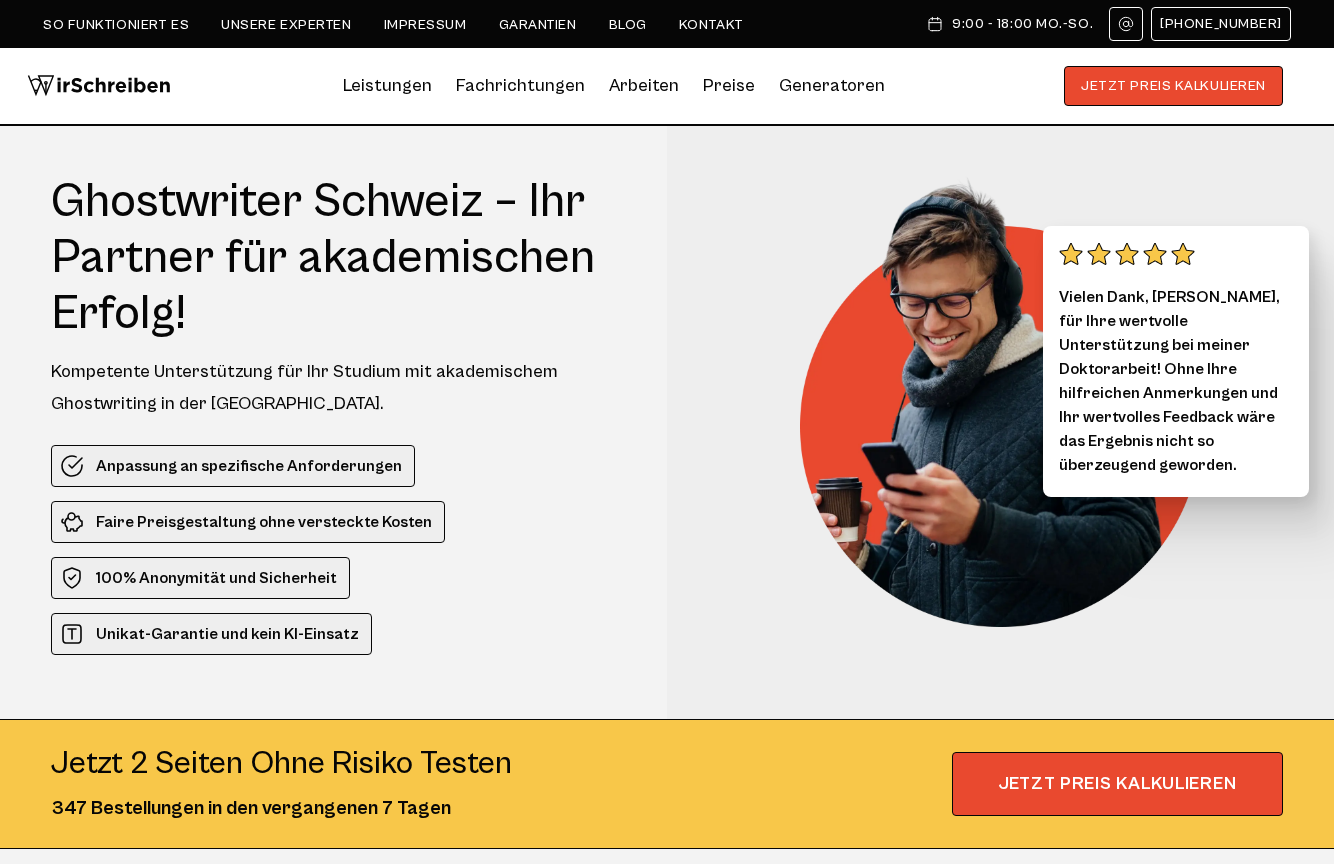 scroll, scrollTop: 0, scrollLeft: 0, axis: both 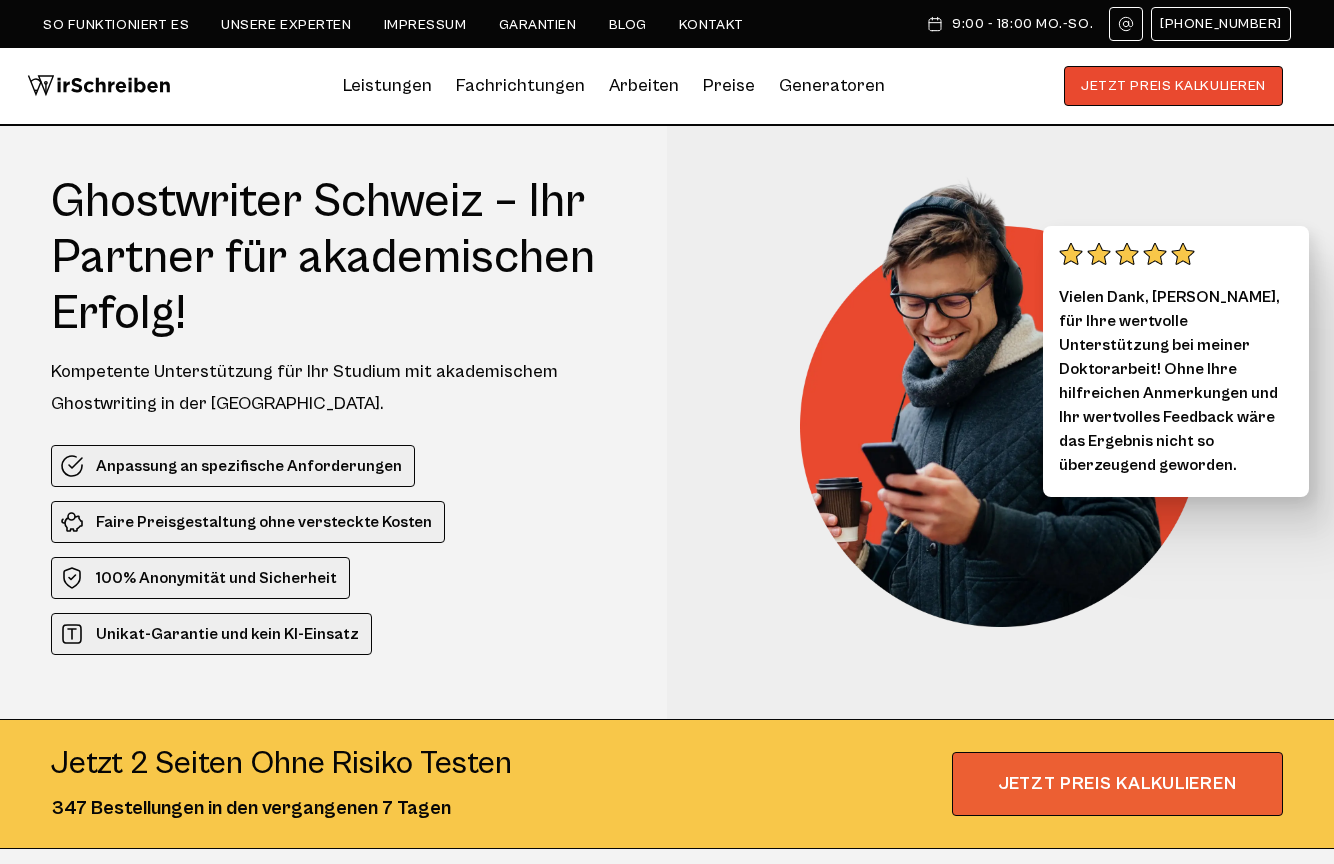click on "JETZT PREIS KALKULIEREN" at bounding box center [1117, 784] 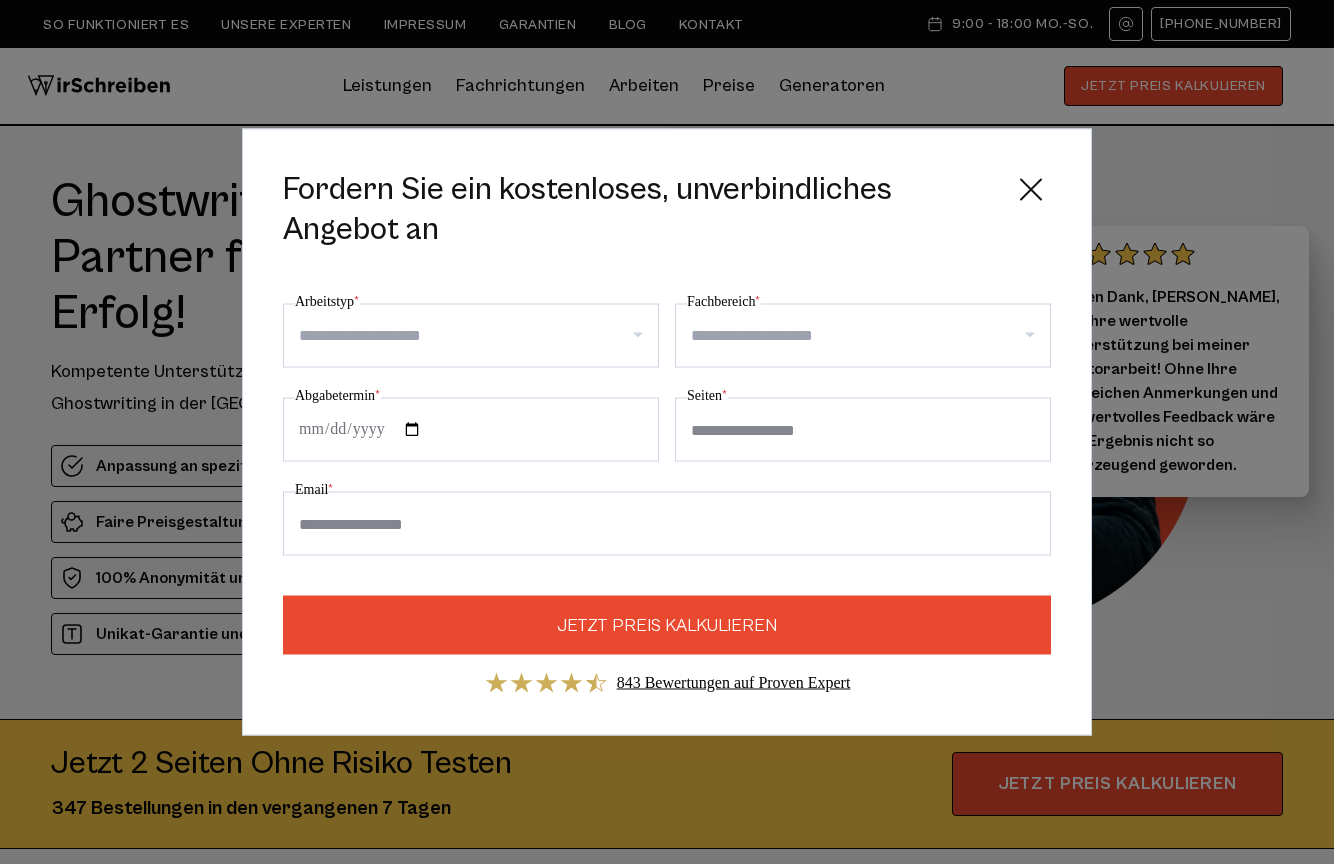 click on "Arbeitstyp  *" at bounding box center [478, 336] 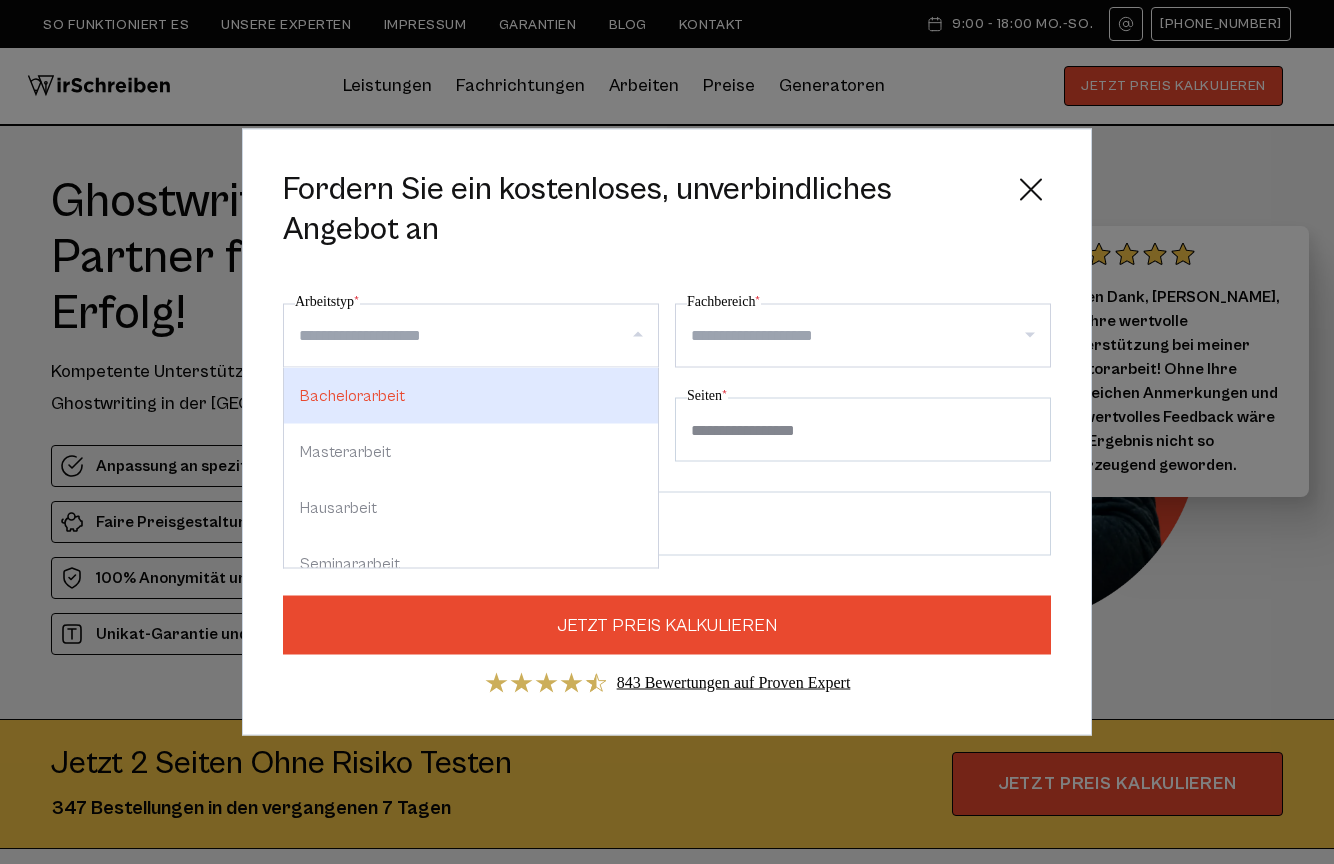 click on "Bachelorarbeit" at bounding box center (471, 396) 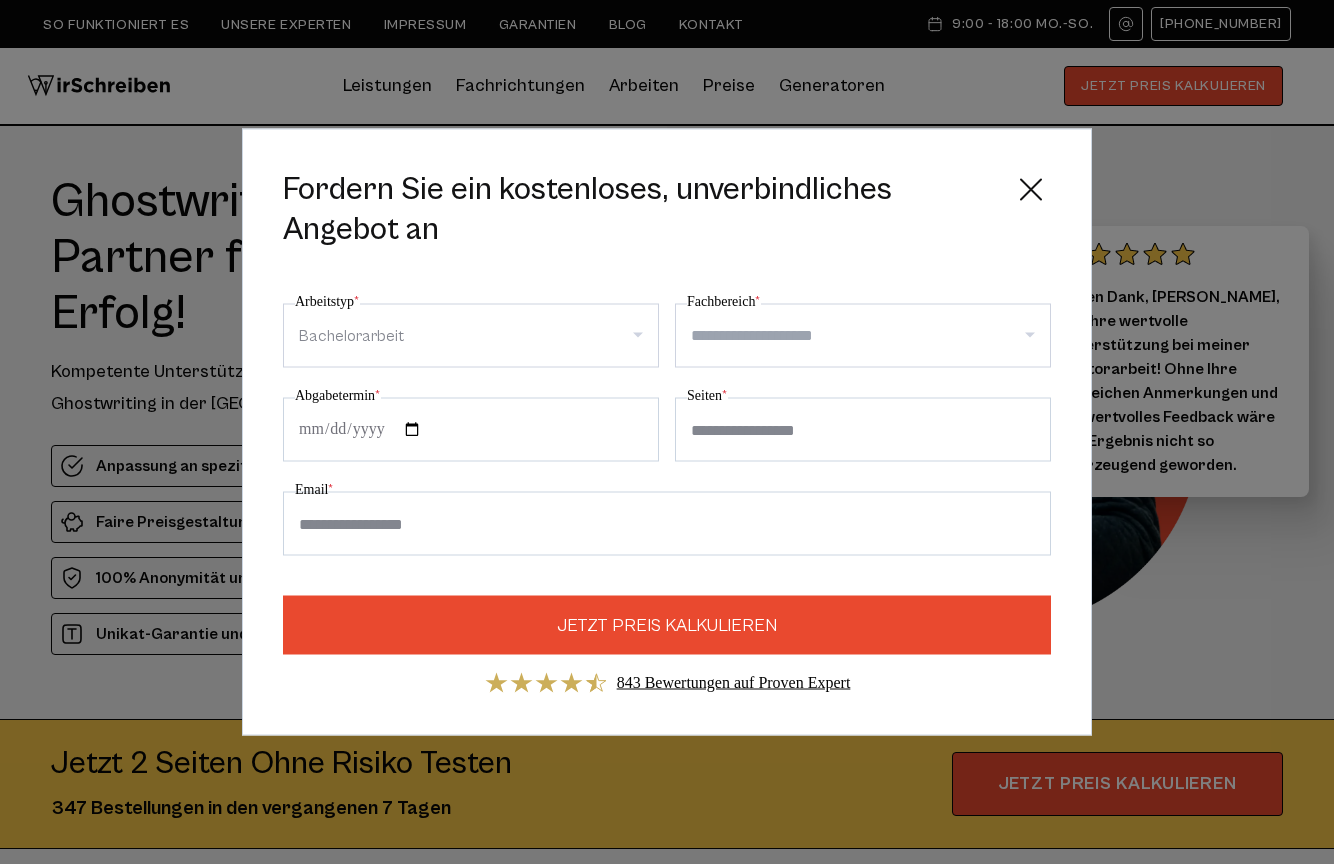 click on "Fachbereich  *" at bounding box center [870, 336] 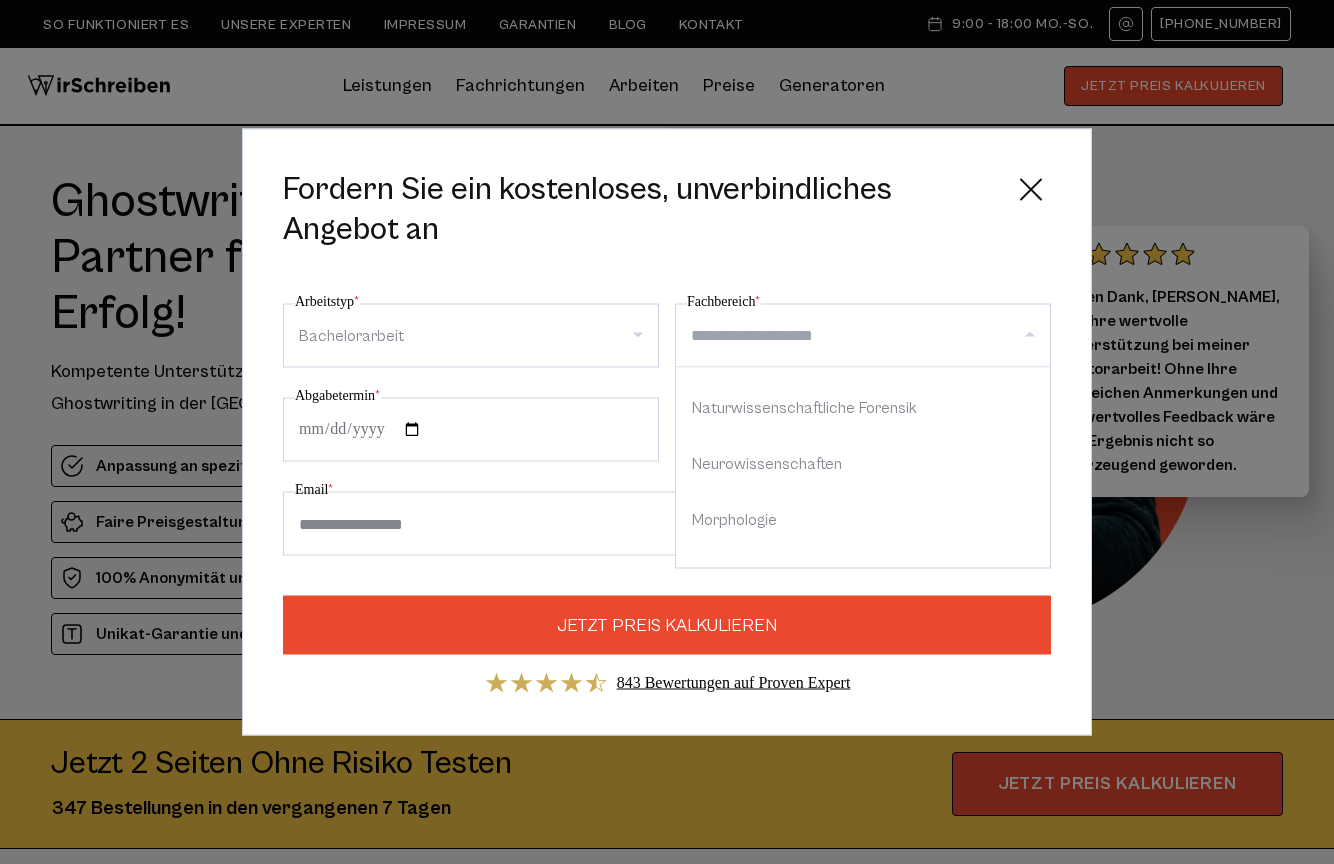 scroll, scrollTop: 1789, scrollLeft: 0, axis: vertical 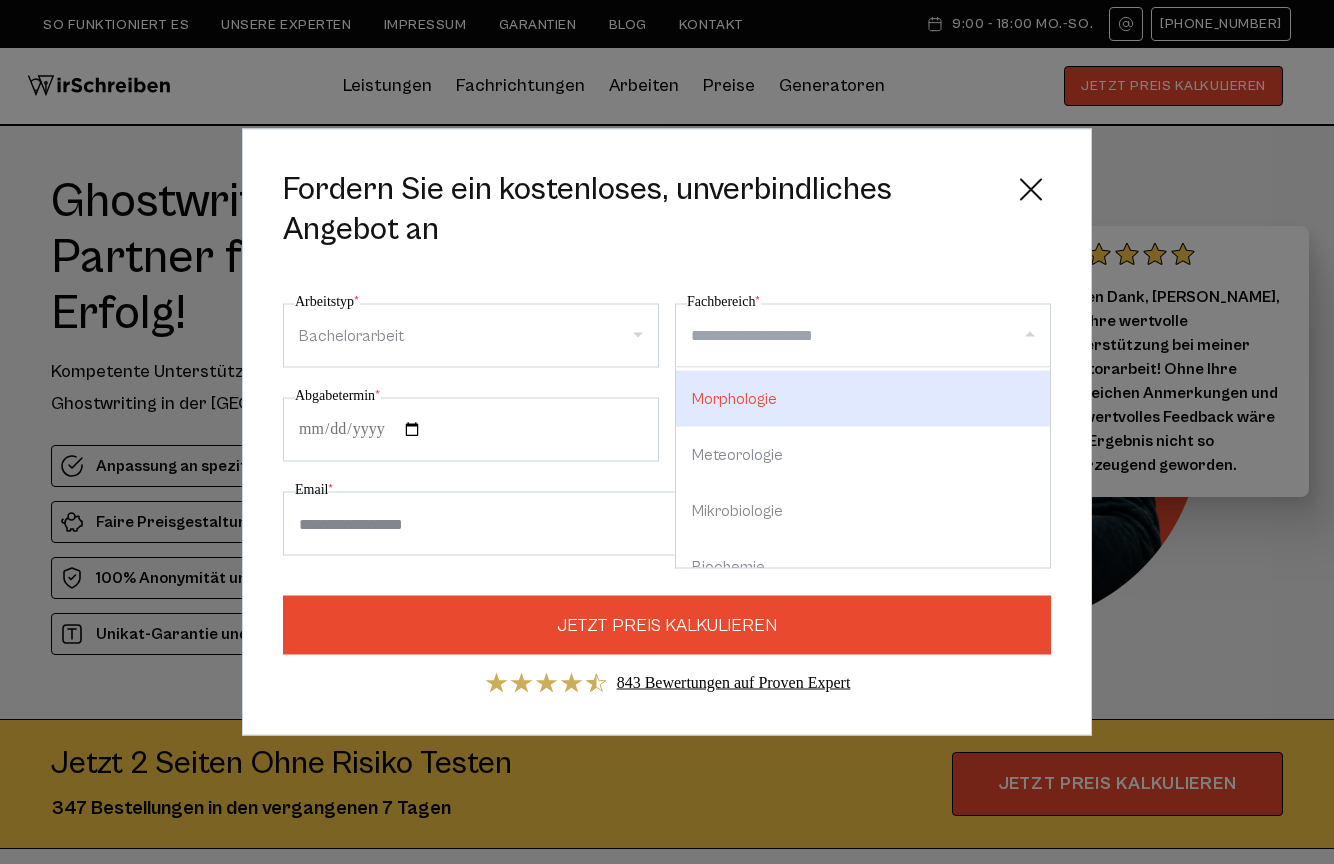 click on "Fordern Sie ein kostenloses, unverbindliches Angebot an" at bounding box center (639, 210) 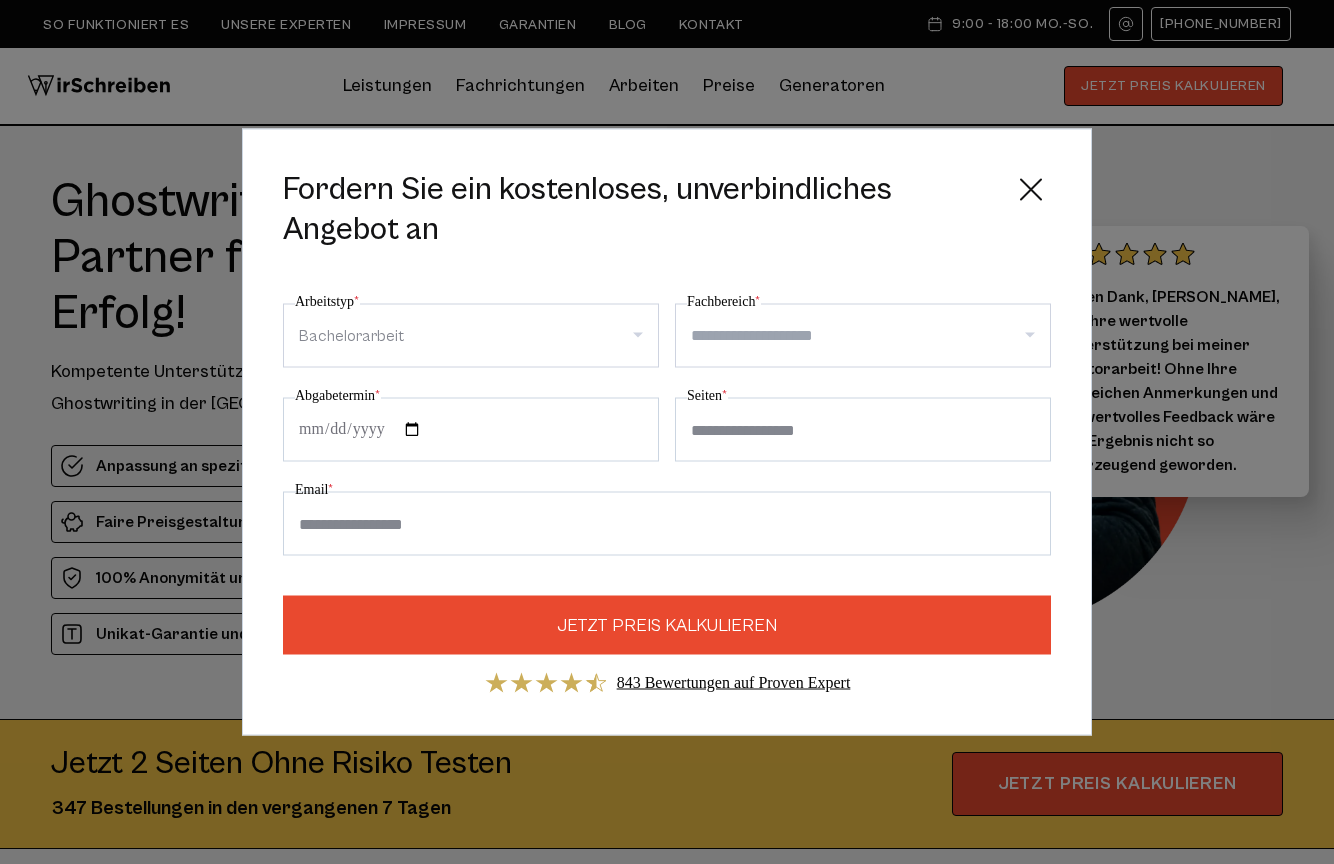 scroll, scrollTop: 0, scrollLeft: 0, axis: both 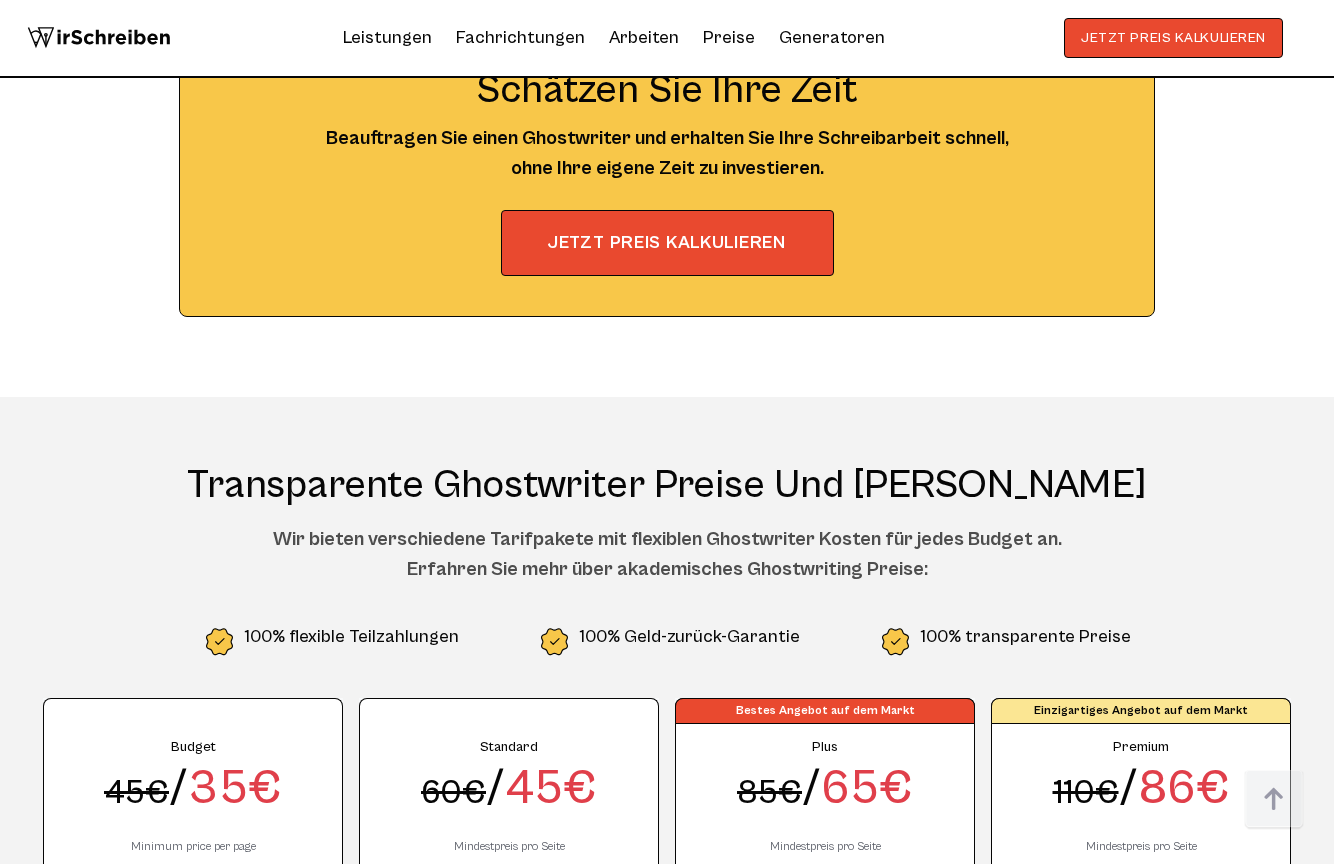 drag, startPoint x: 472, startPoint y: 461, endPoint x: 355, endPoint y: 475, distance: 117.83463 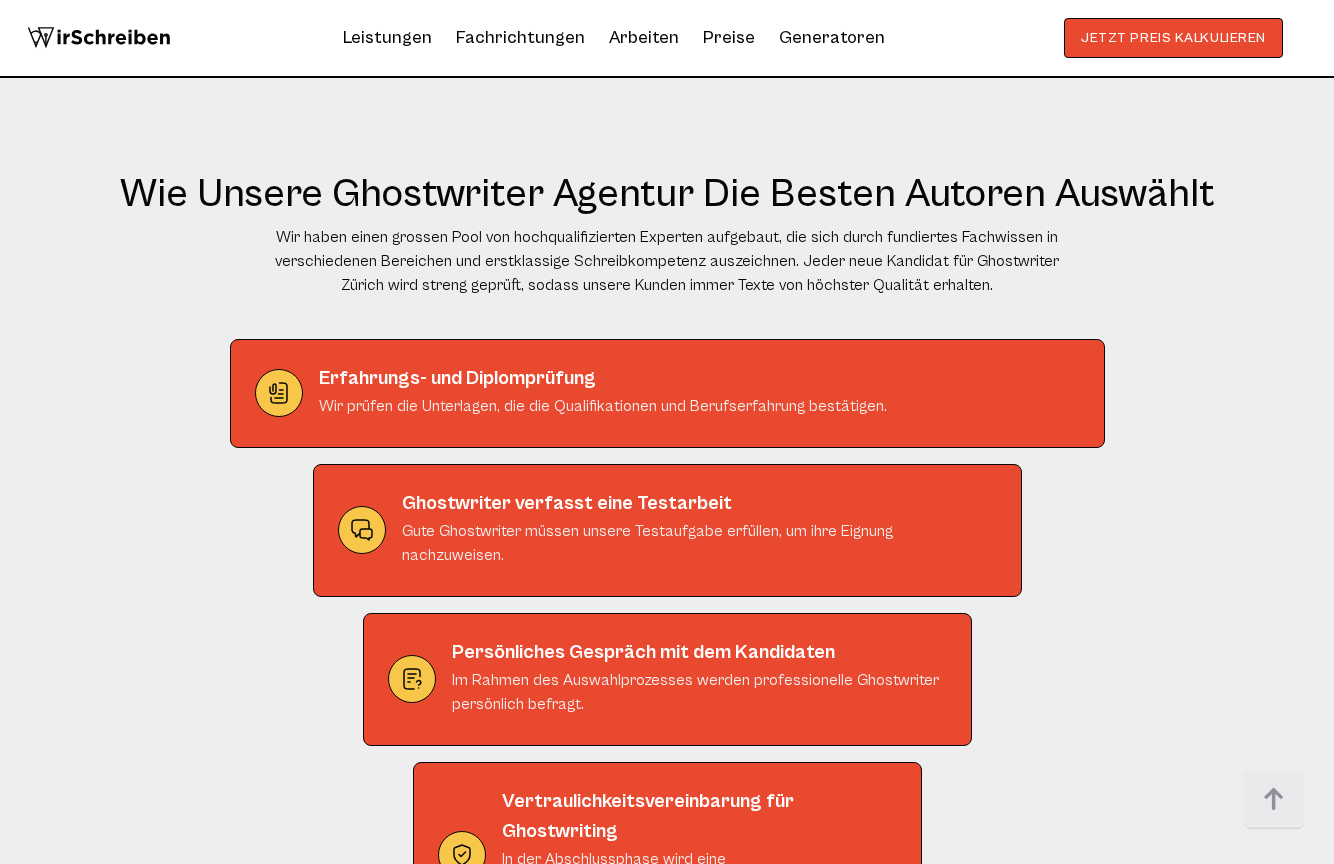 scroll, scrollTop: 8896, scrollLeft: 0, axis: vertical 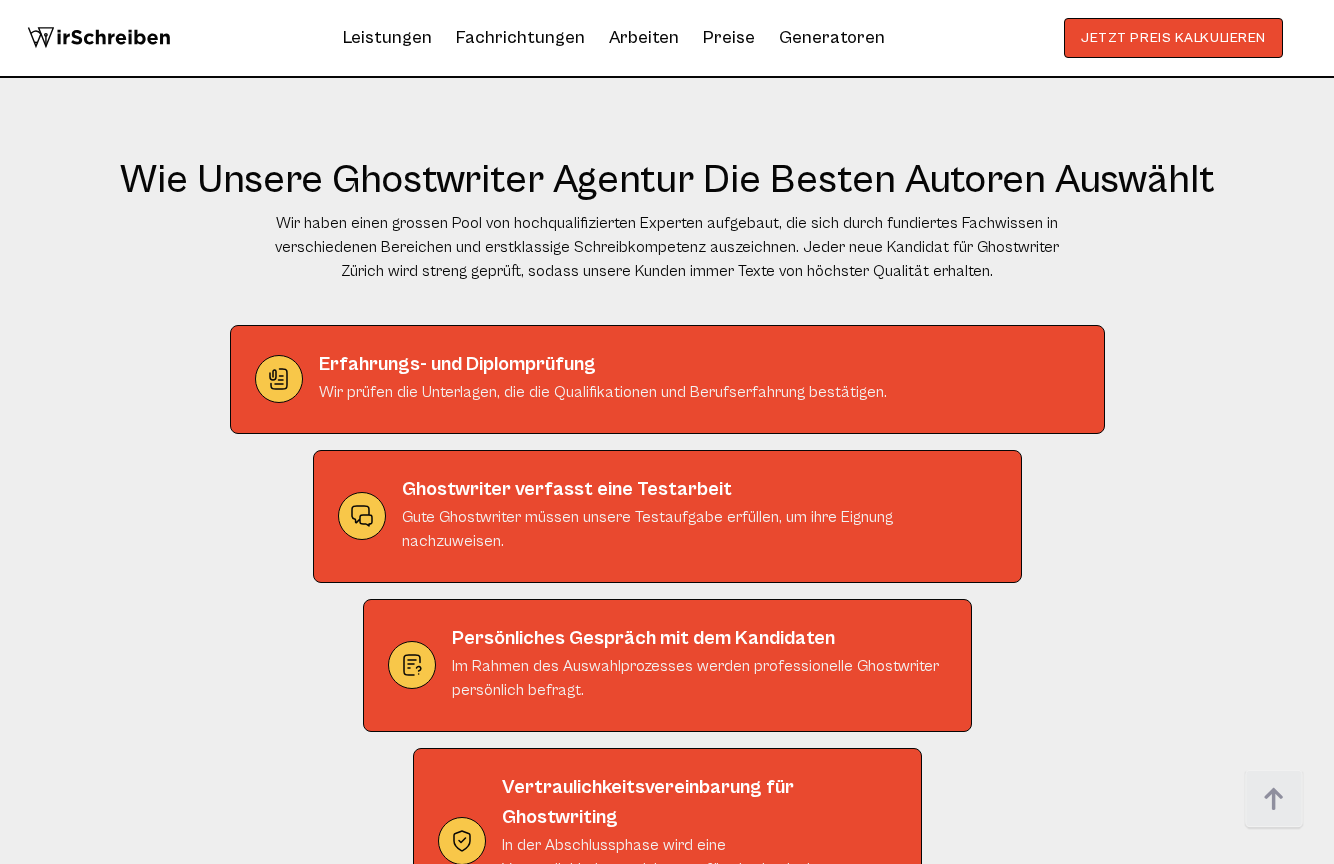 click on "[GEOGRAPHIC_DATA], [GEOGRAPHIC_DATA]" at bounding box center [1049, -161] 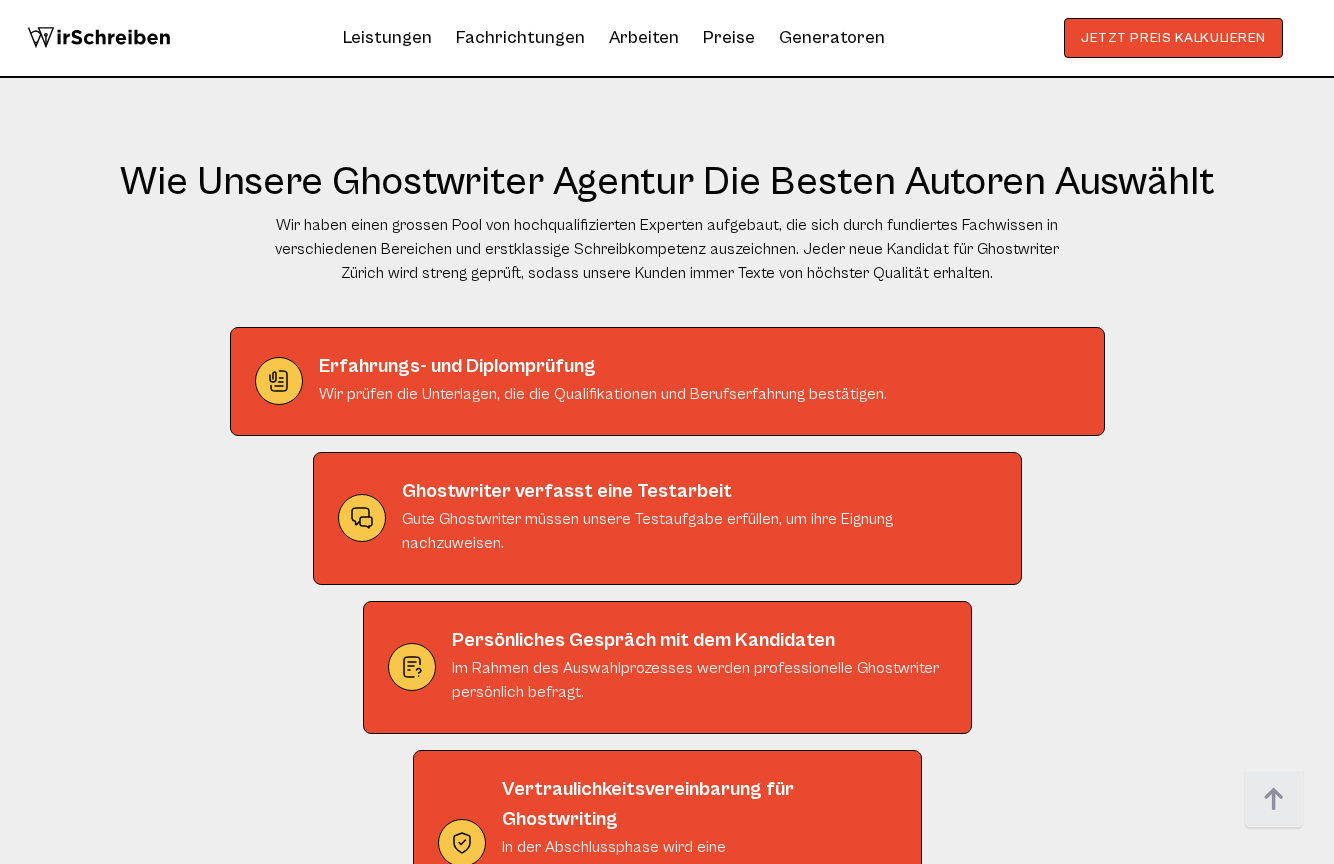 scroll, scrollTop: 8894, scrollLeft: 0, axis: vertical 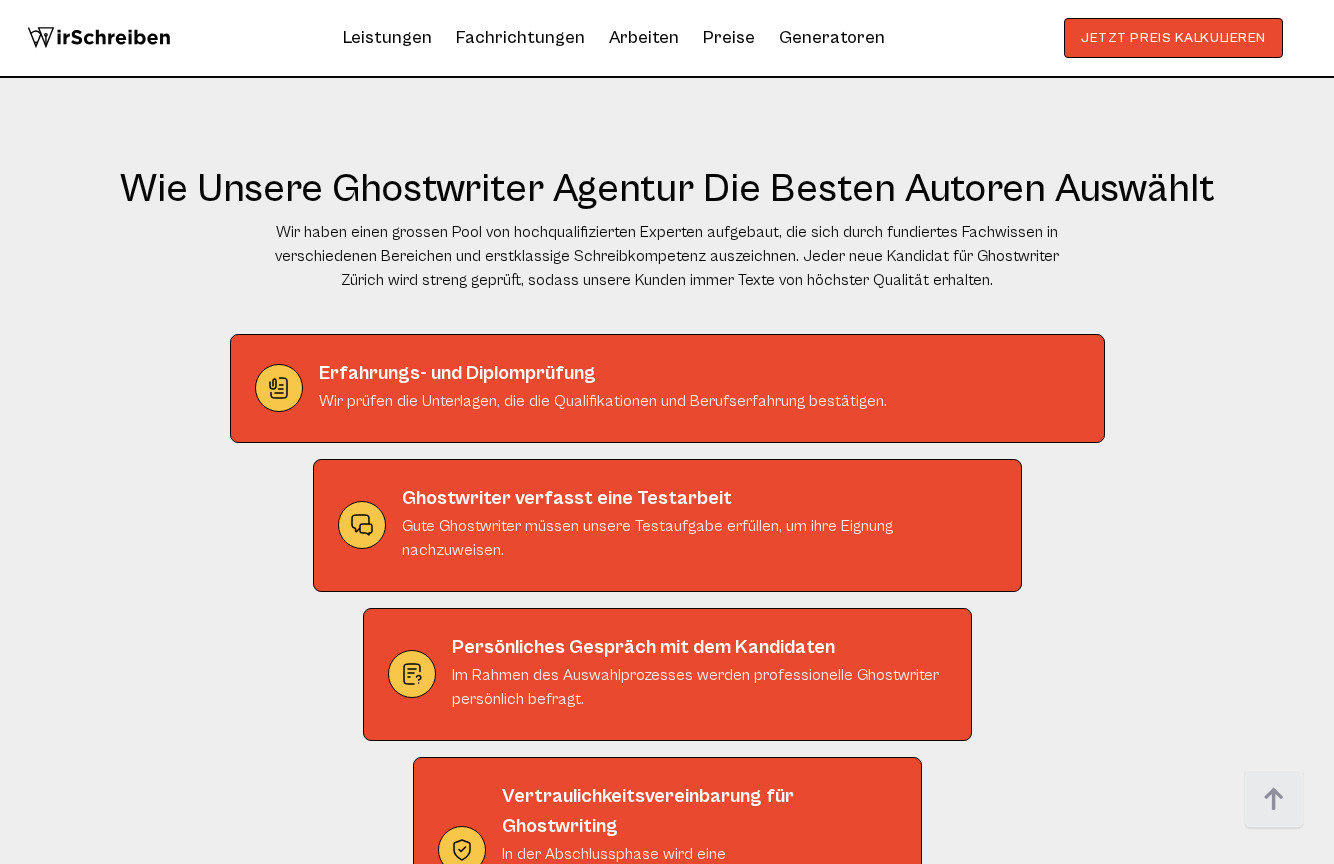 click at bounding box center [829, 13] 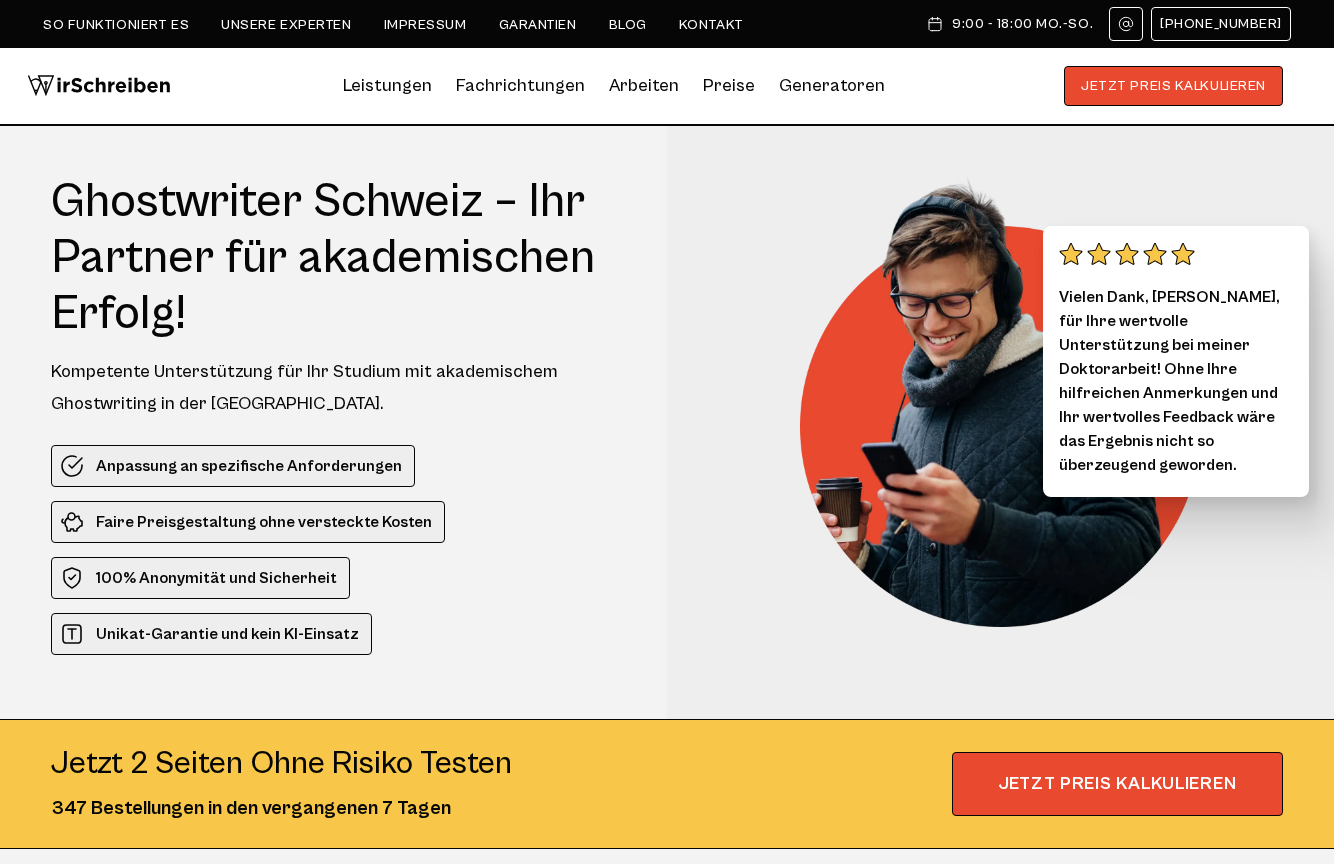scroll, scrollTop: 0, scrollLeft: 0, axis: both 